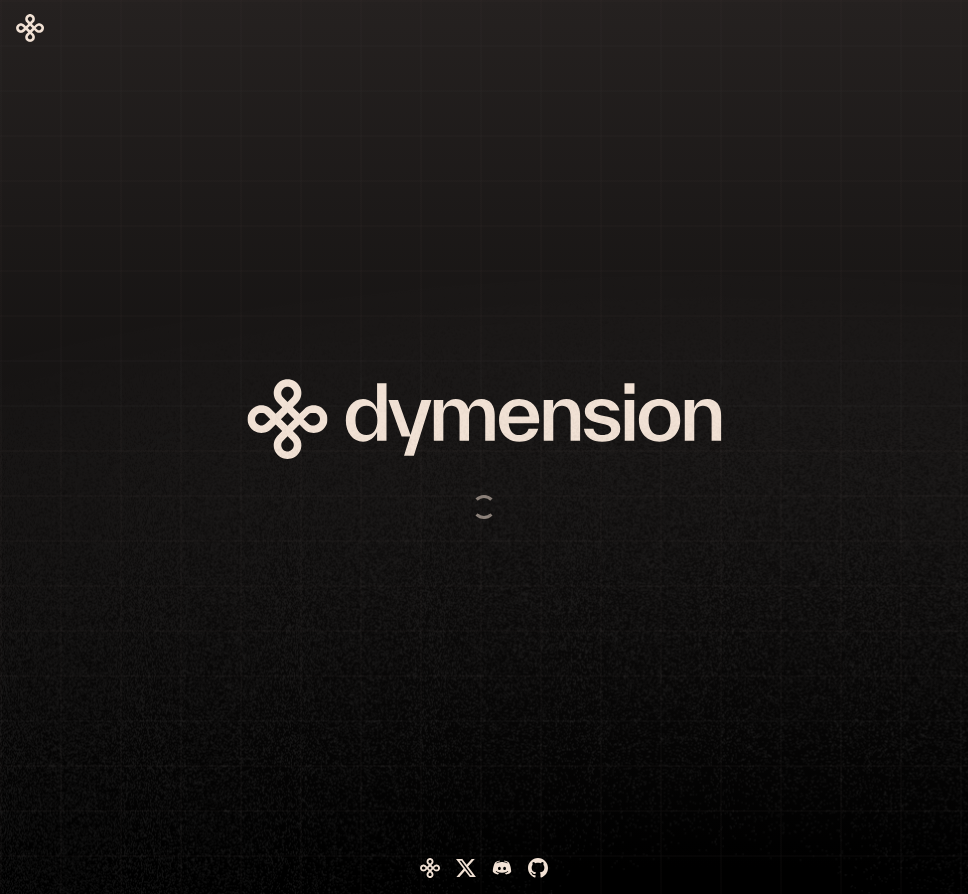 scroll, scrollTop: 0, scrollLeft: 0, axis: both 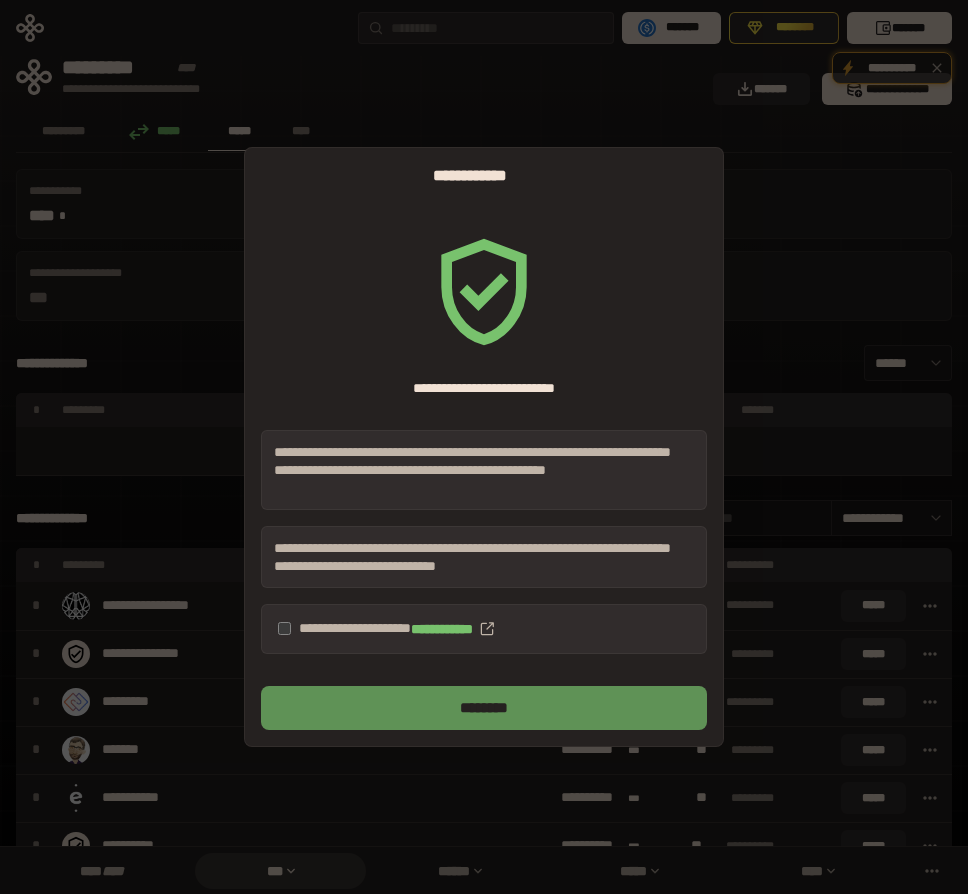 click on "********" at bounding box center (484, 708) 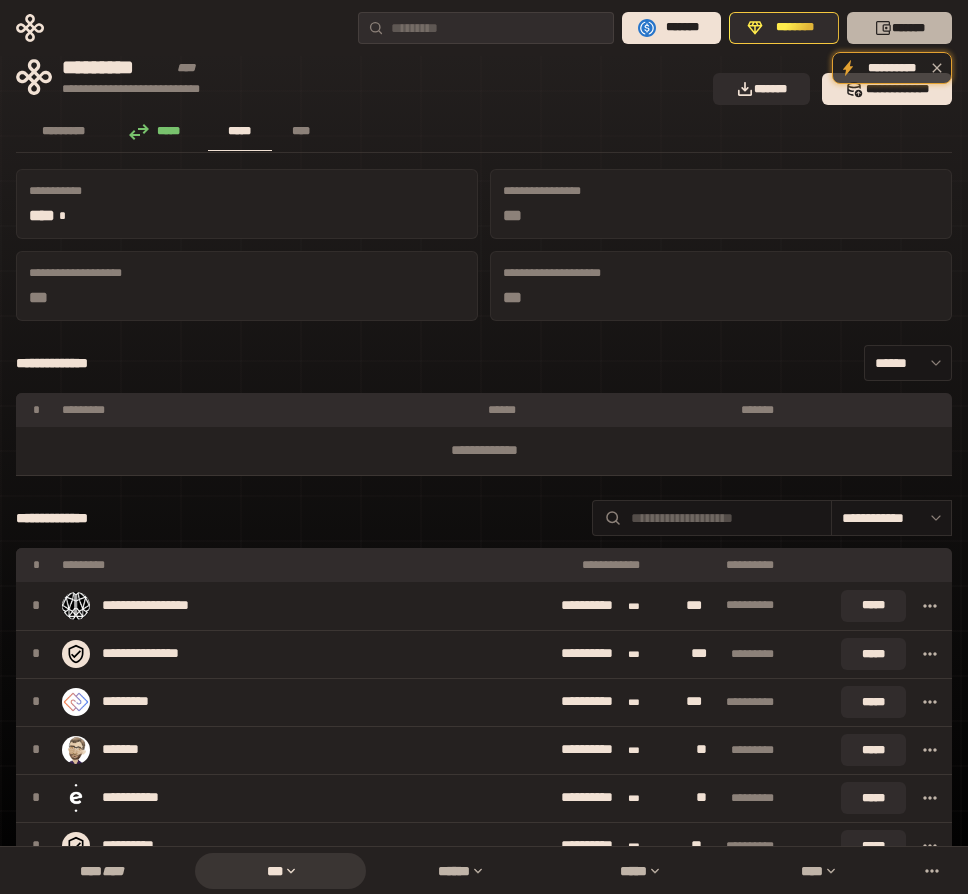 click on "*******" at bounding box center (899, 28) 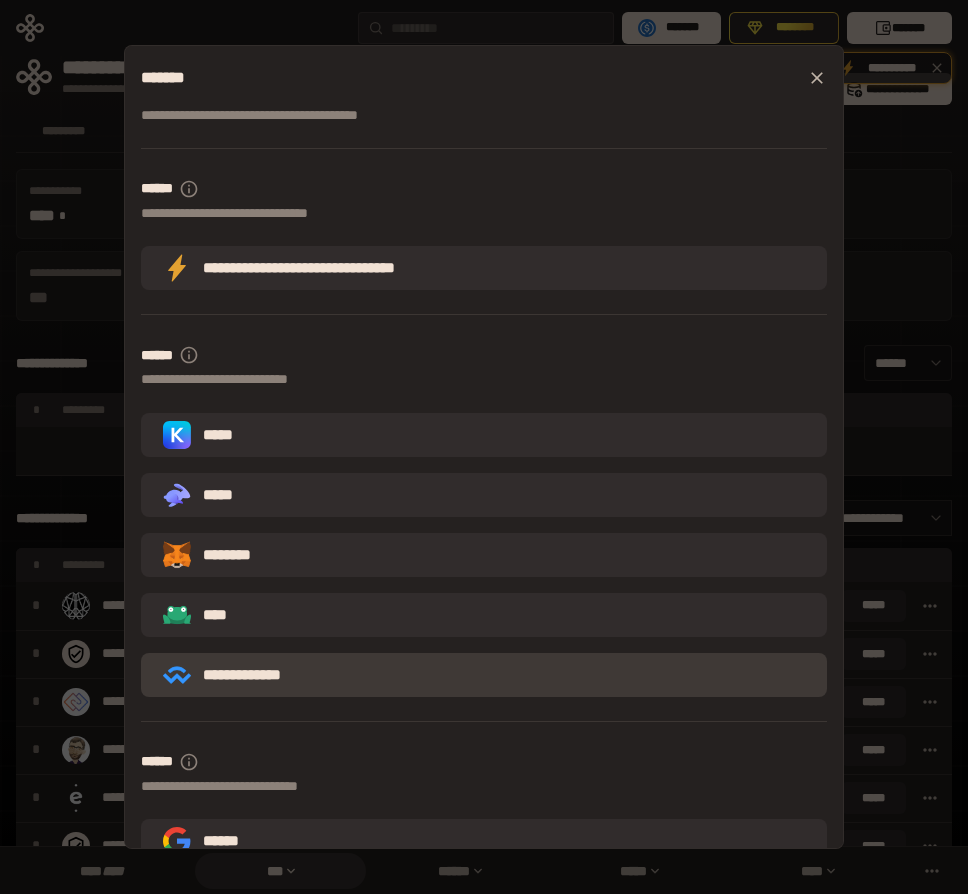 click on "**********" at bounding box center (236, 675) 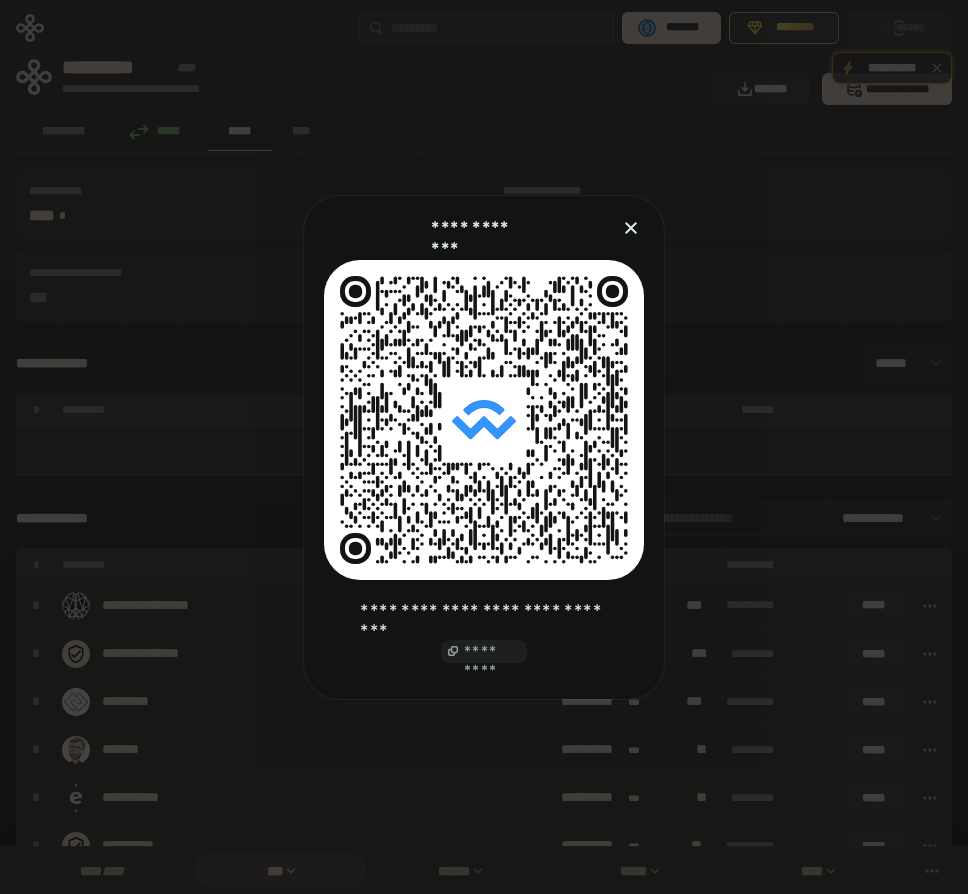 click on "*********" 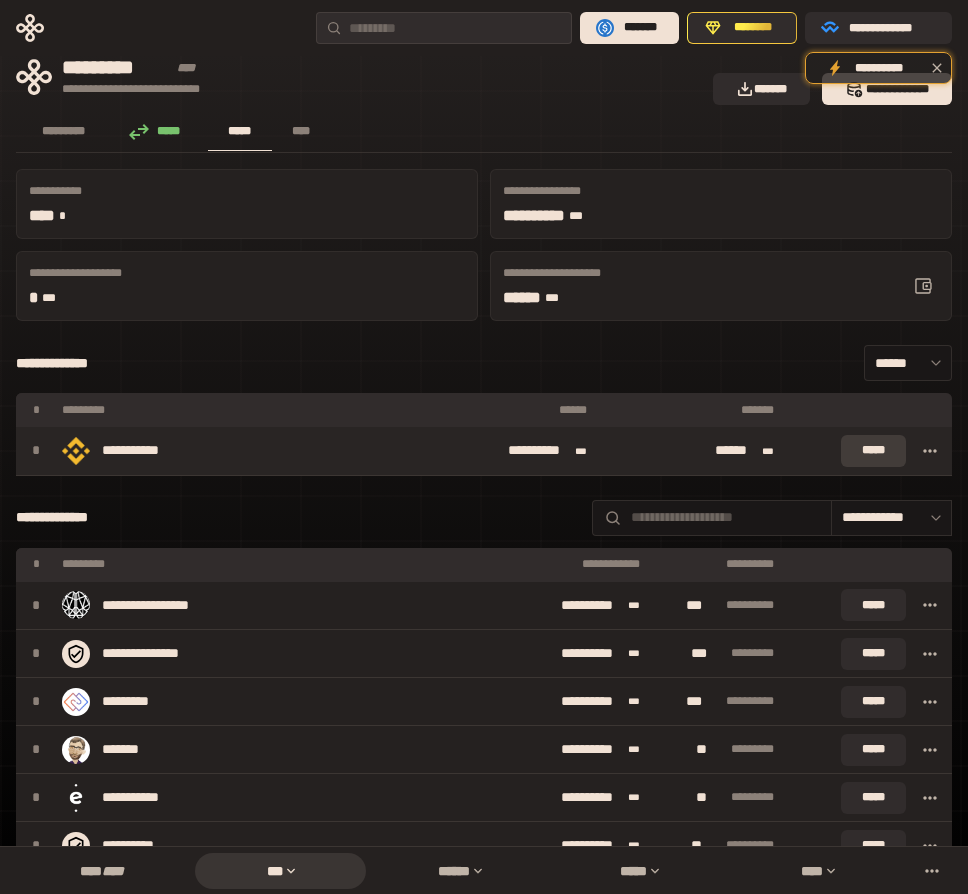click on "*****" at bounding box center (873, 451) 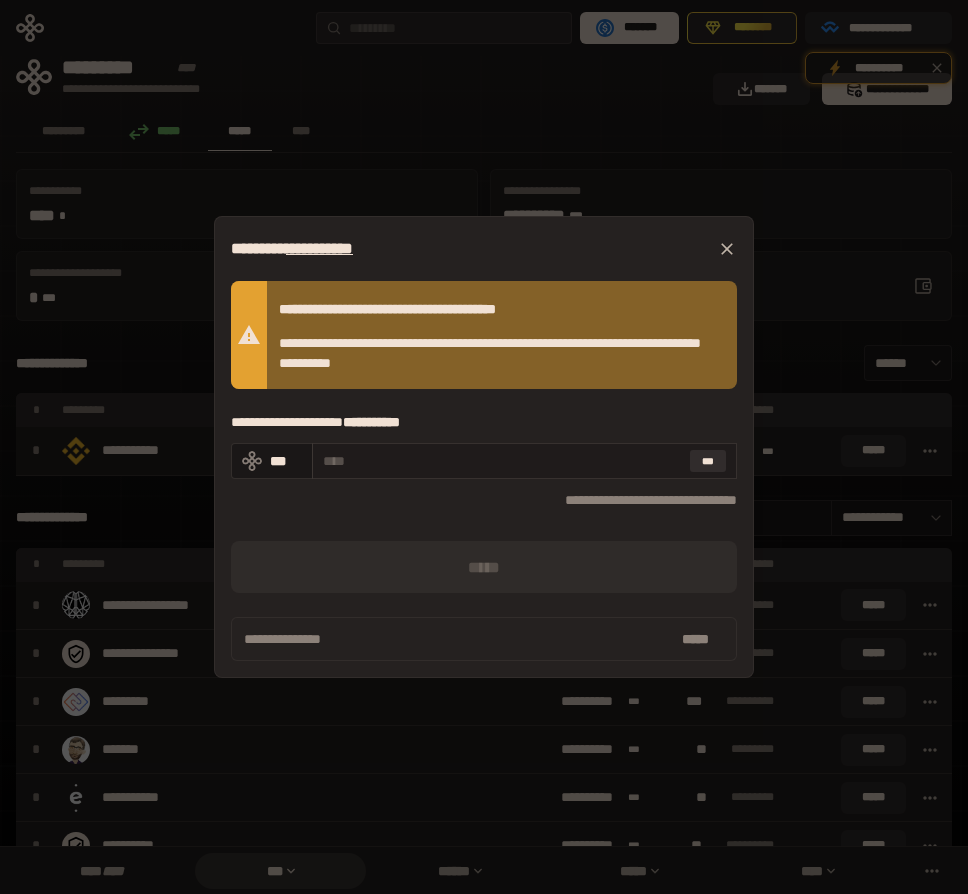 click at bounding box center [502, 461] 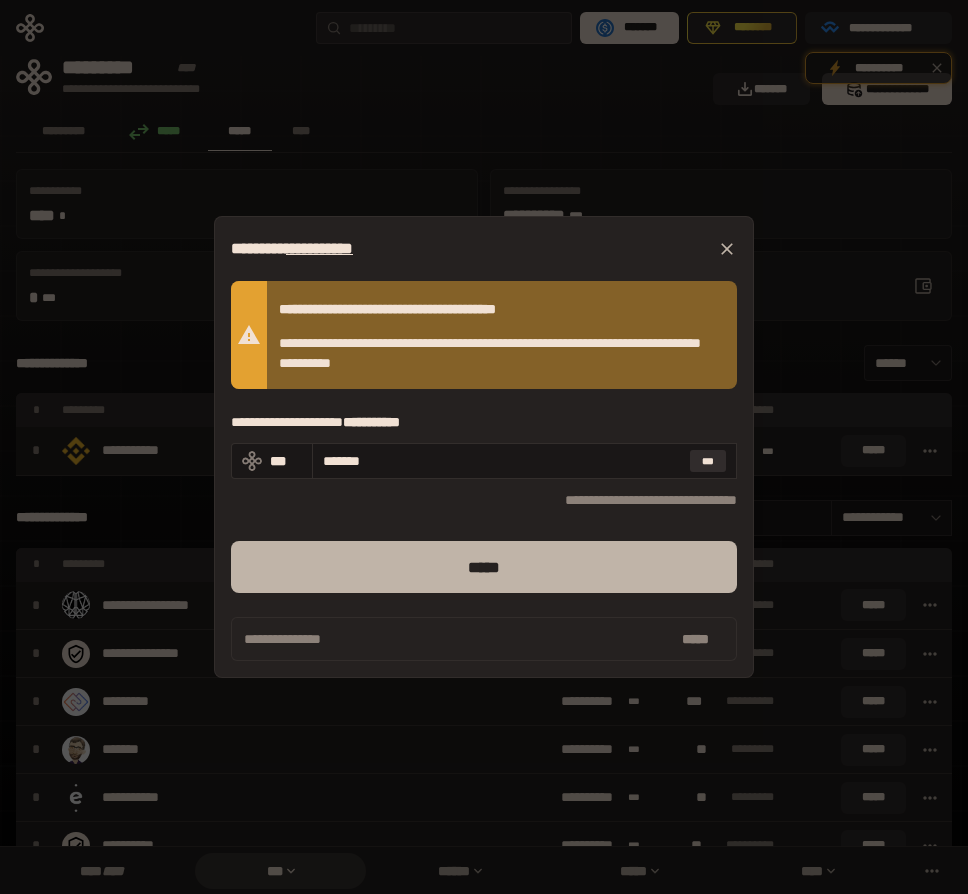 type on "*******" 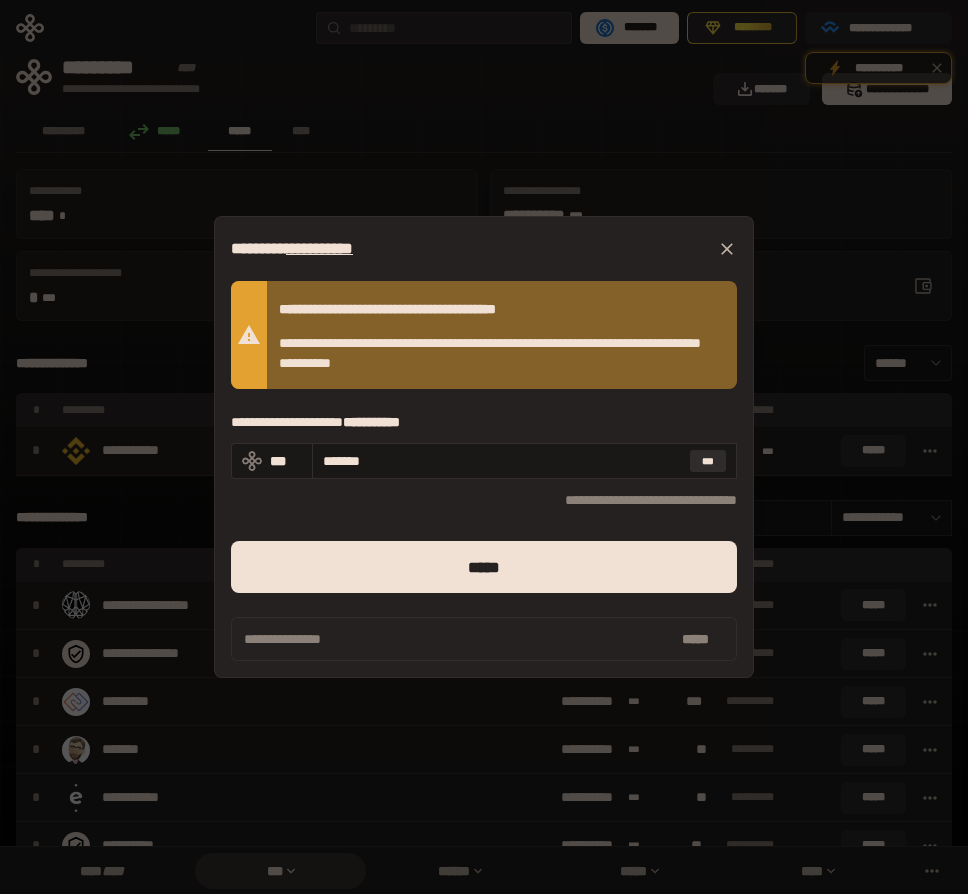 click 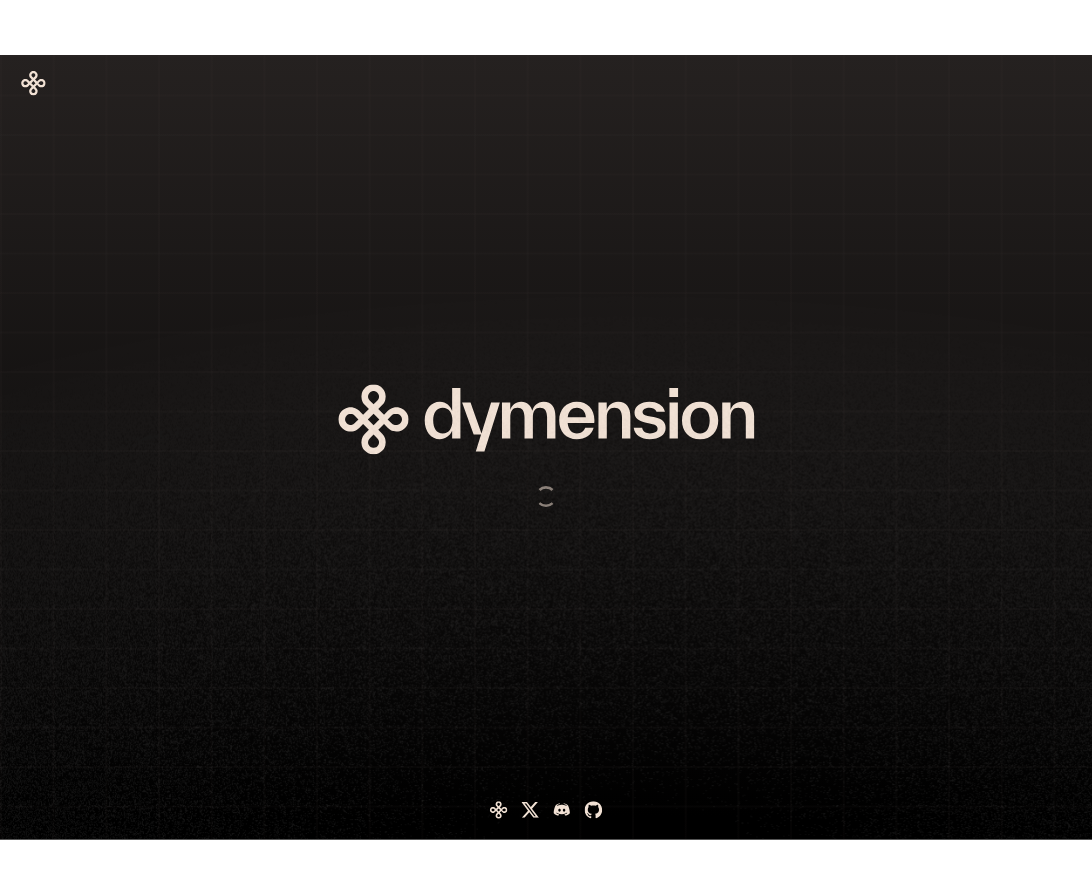 scroll, scrollTop: 0, scrollLeft: 0, axis: both 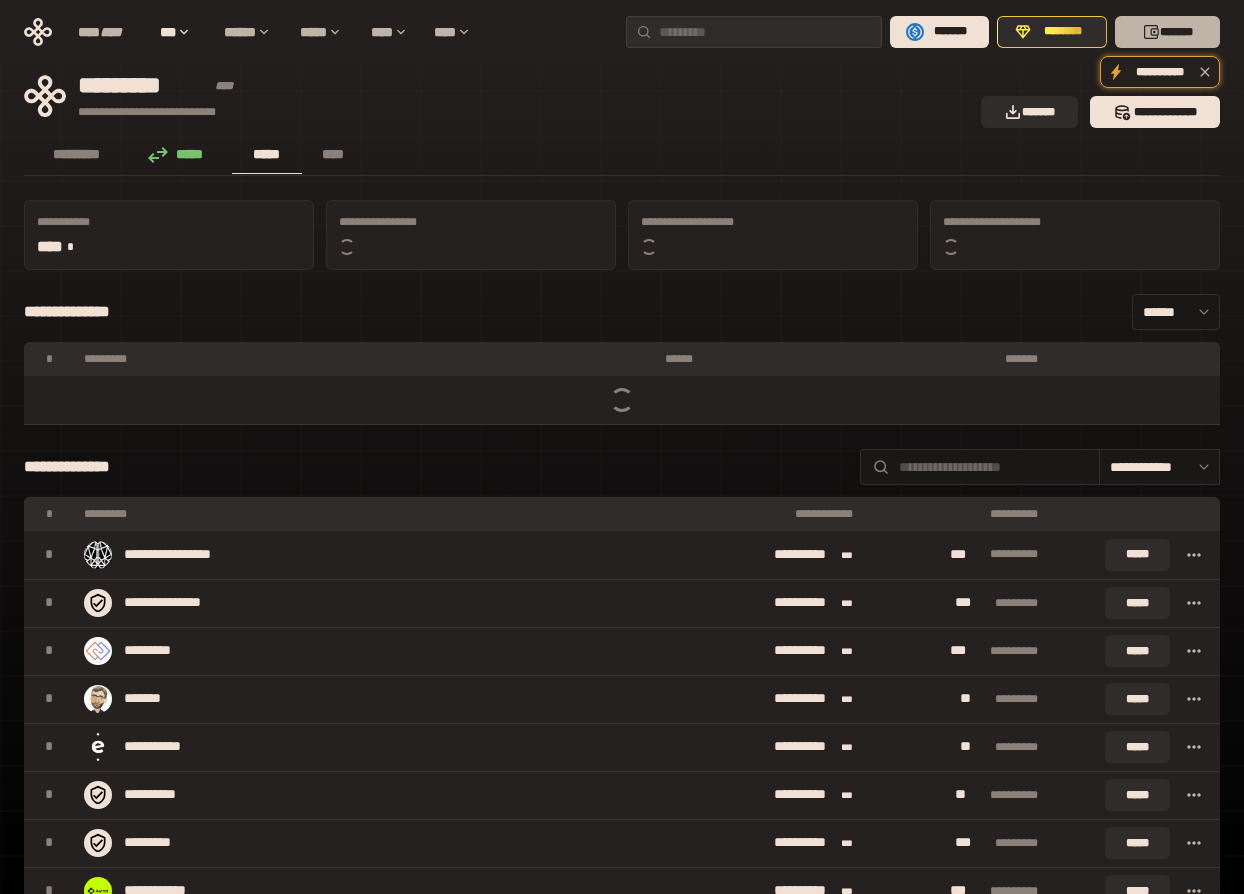 click on "*******" at bounding box center (1167, 32) 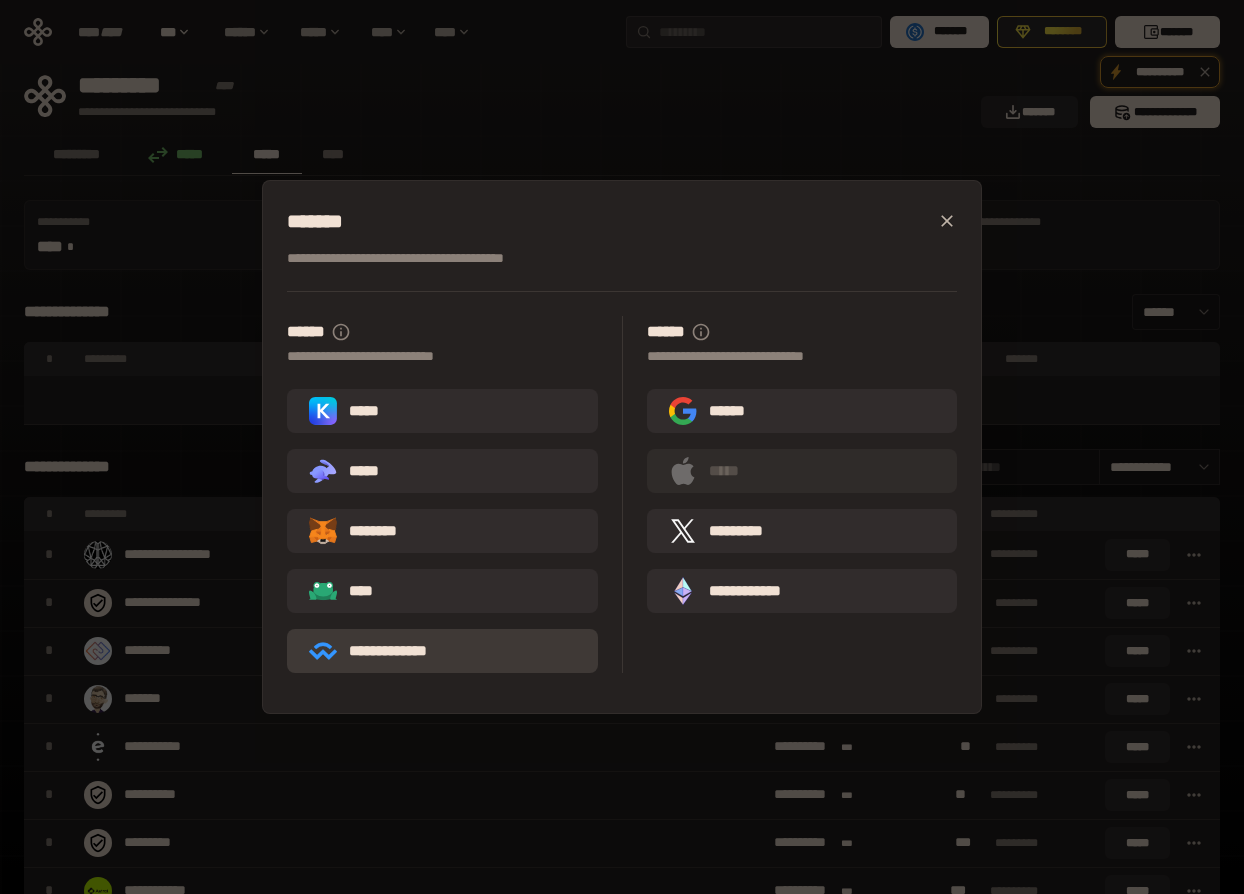 click on "**********" at bounding box center (382, 651) 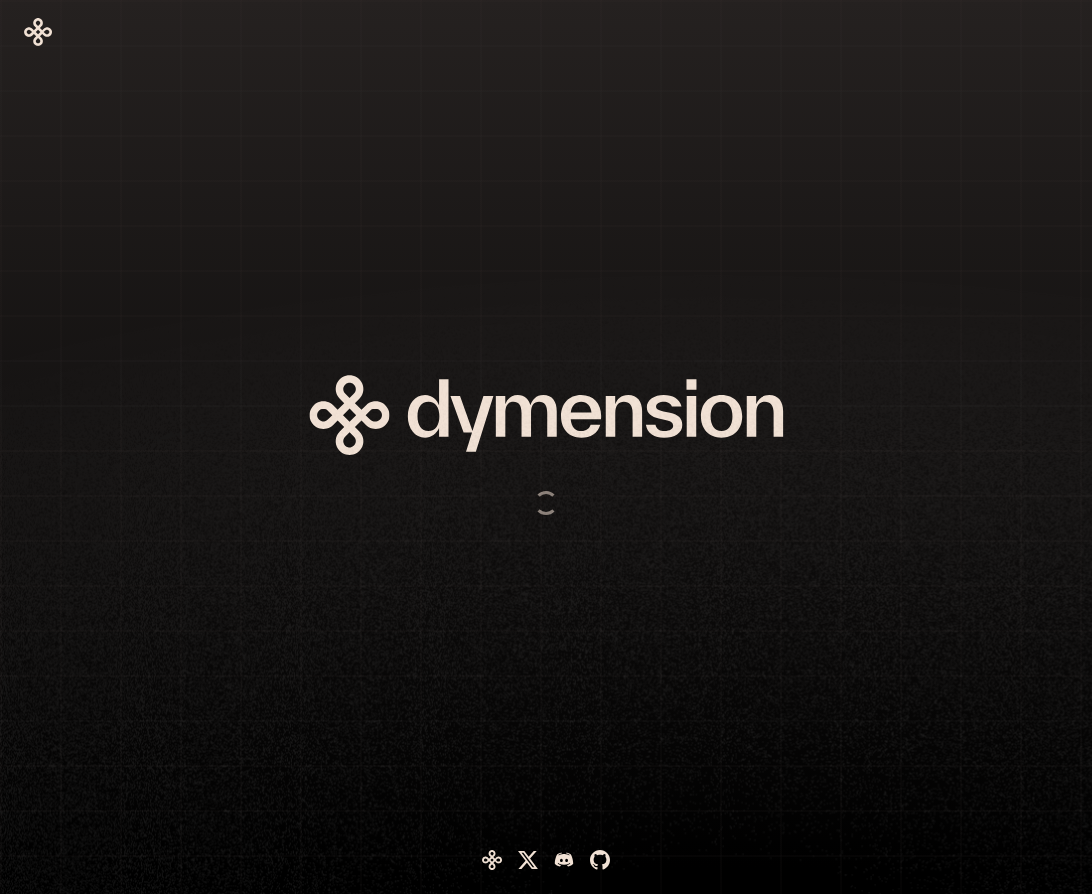 scroll, scrollTop: 0, scrollLeft: 0, axis: both 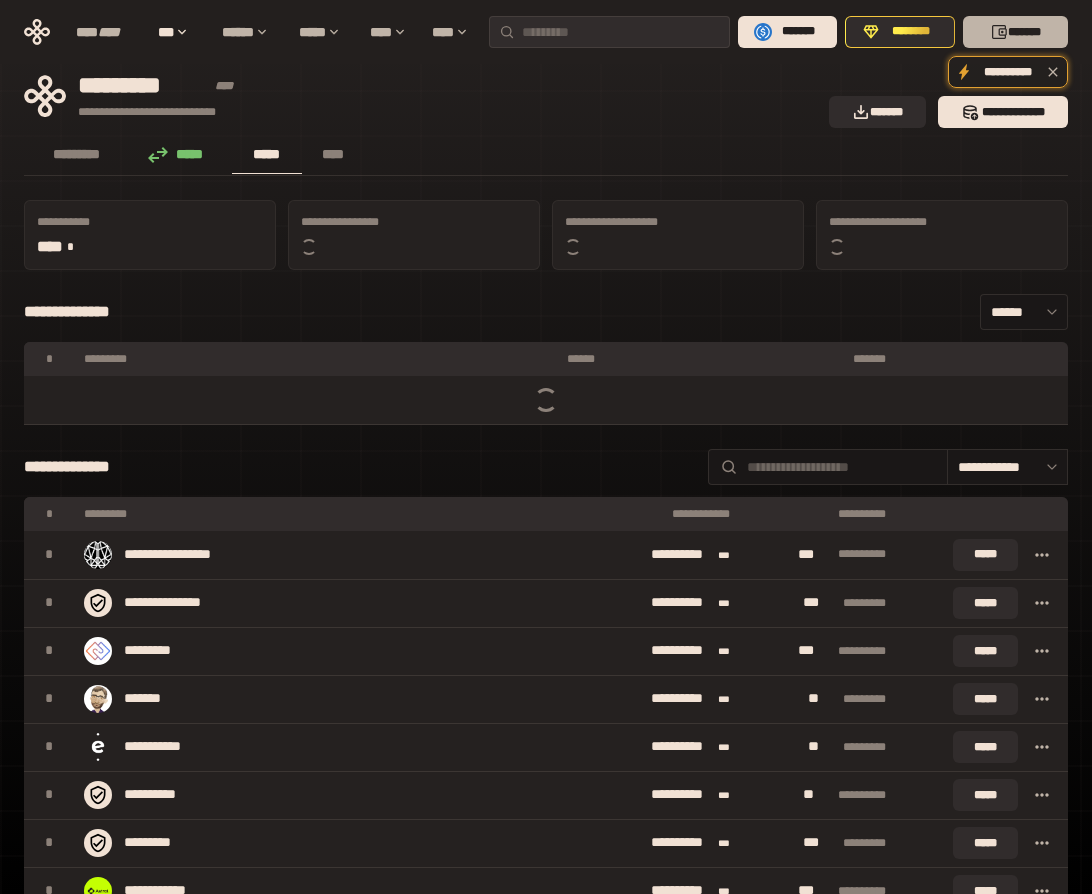click on "*******" at bounding box center (1015, 32) 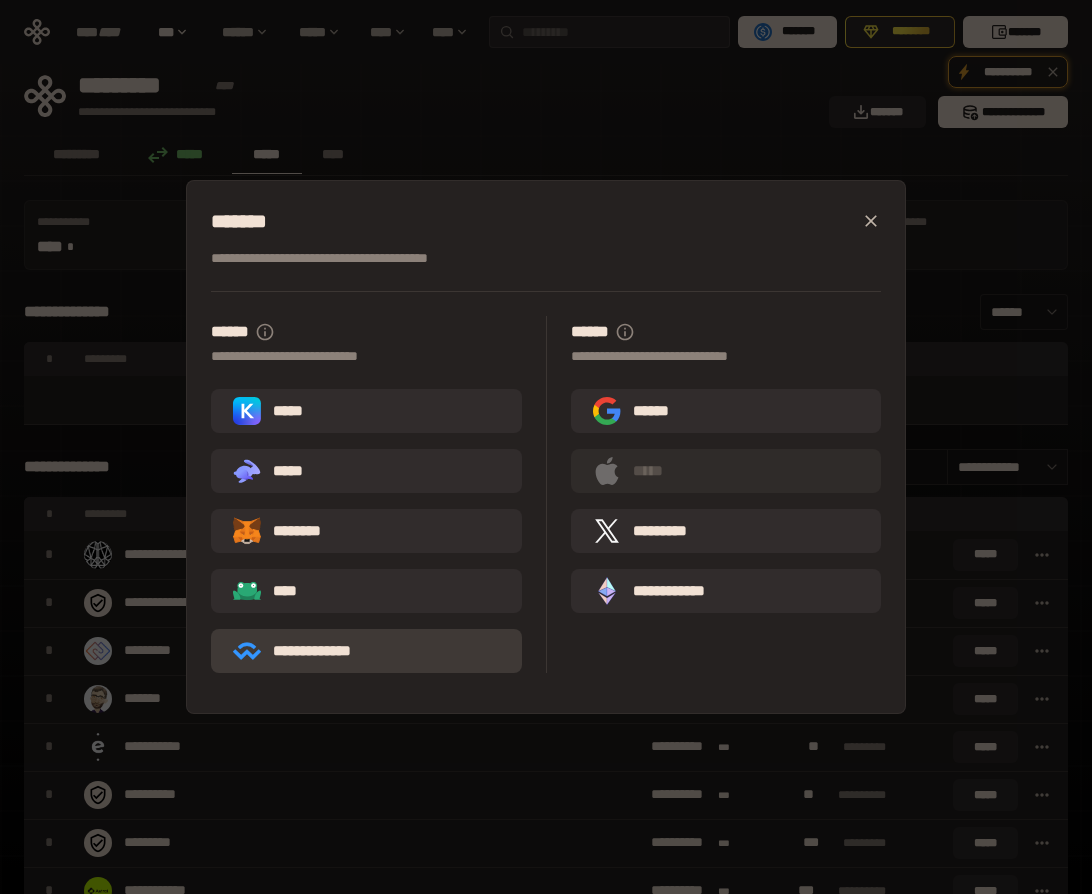 click on "**********" at bounding box center [306, 651] 